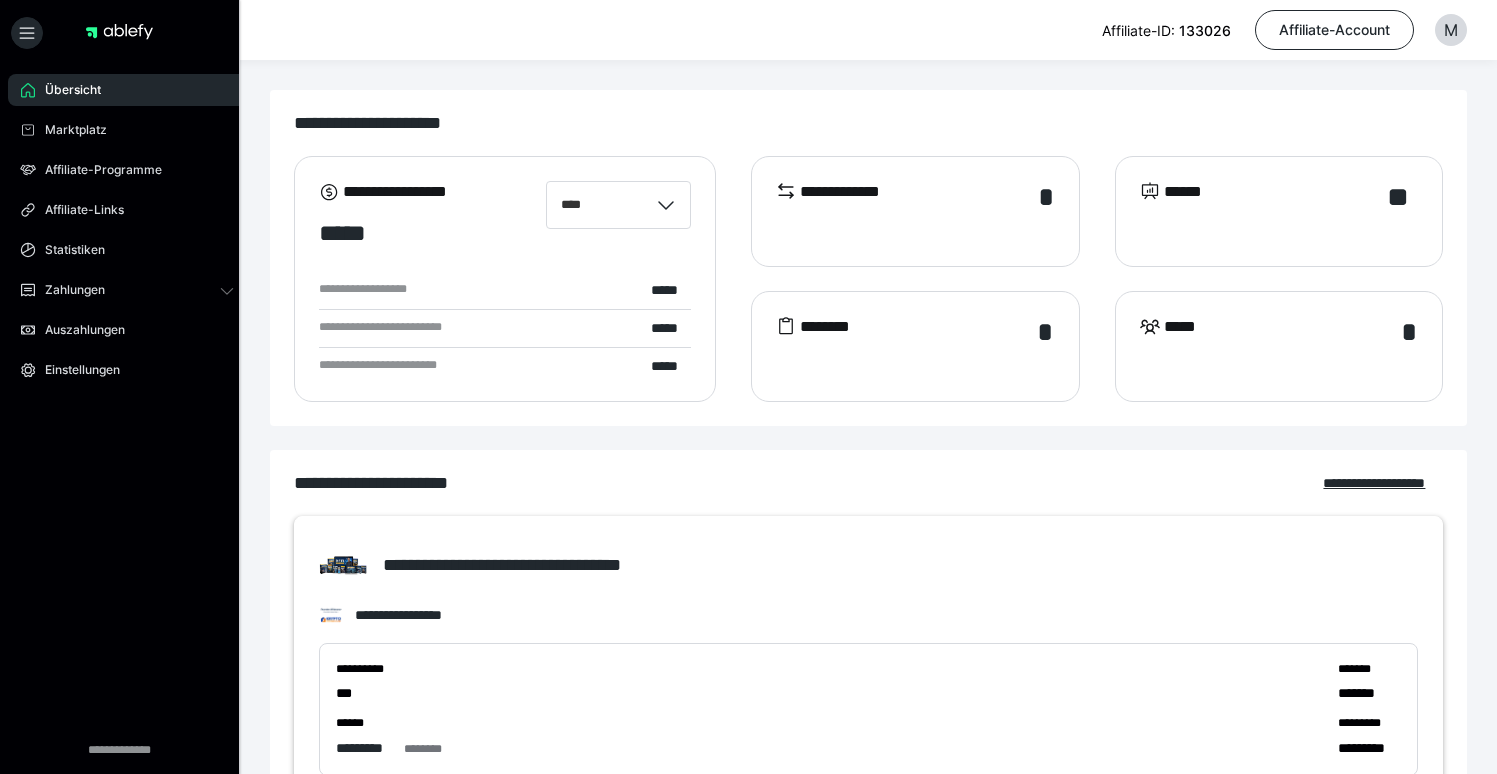 scroll, scrollTop: 0, scrollLeft: 0, axis: both 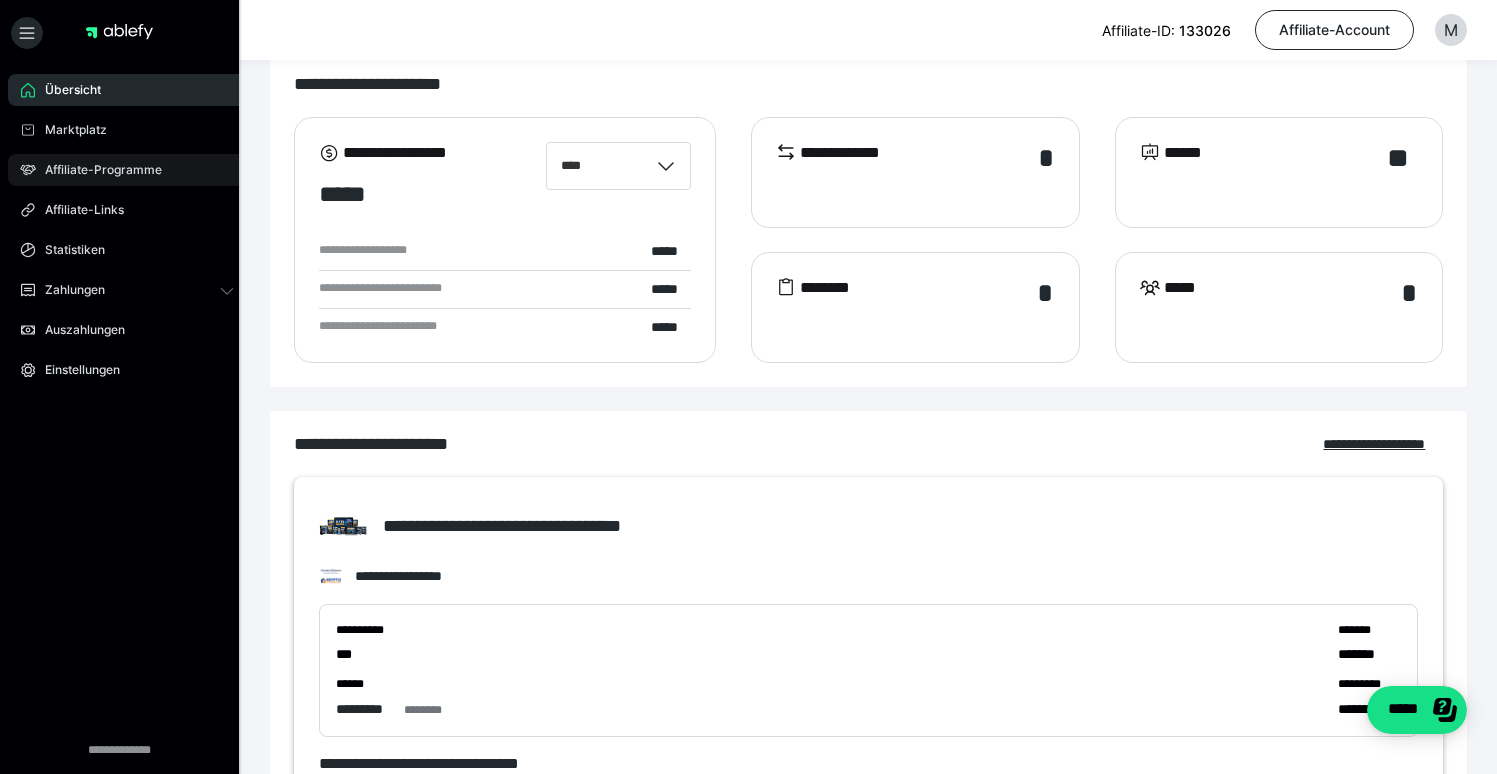 click on "Affiliate-Programme" at bounding box center (96, 170) 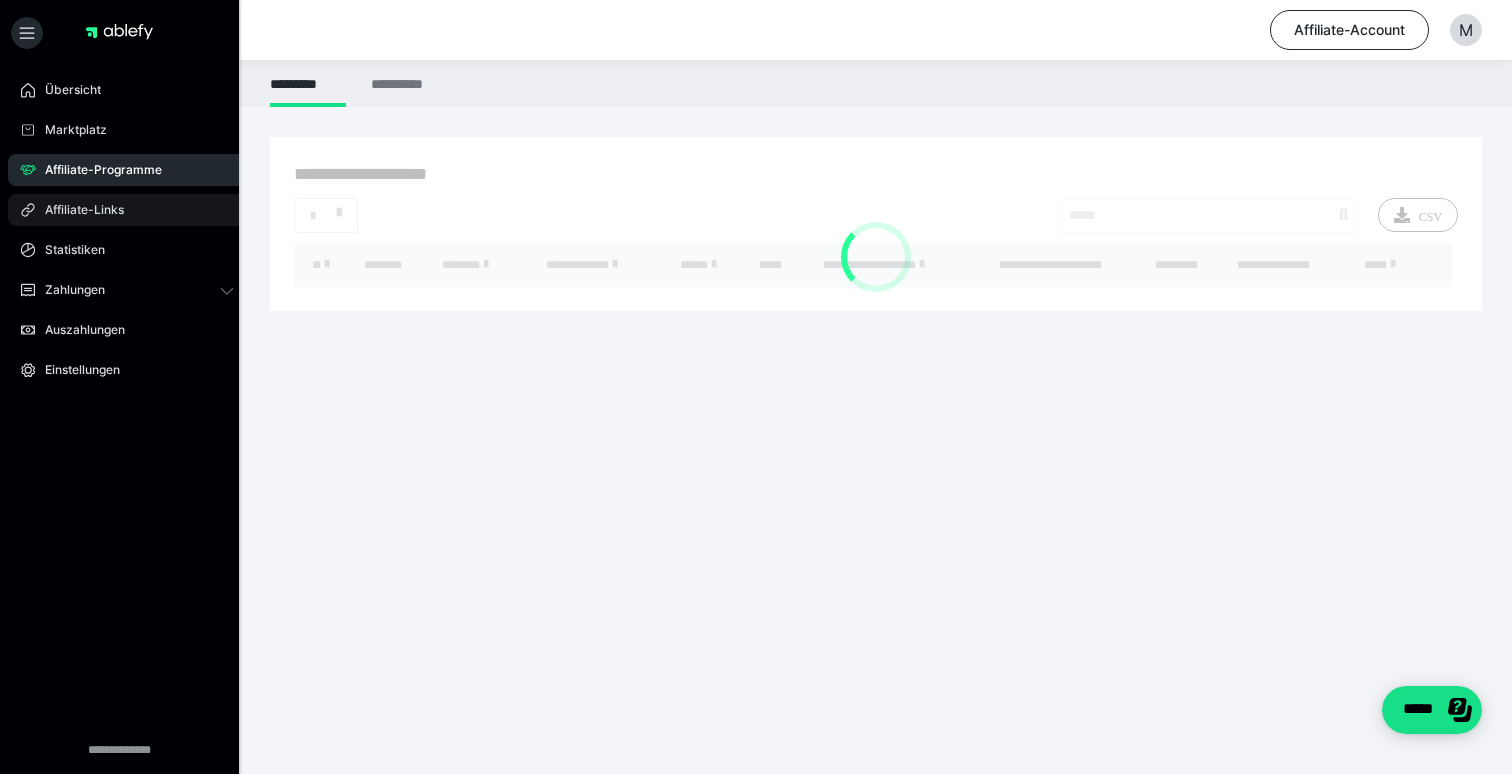 click on "Affiliate-Links" at bounding box center [77, 210] 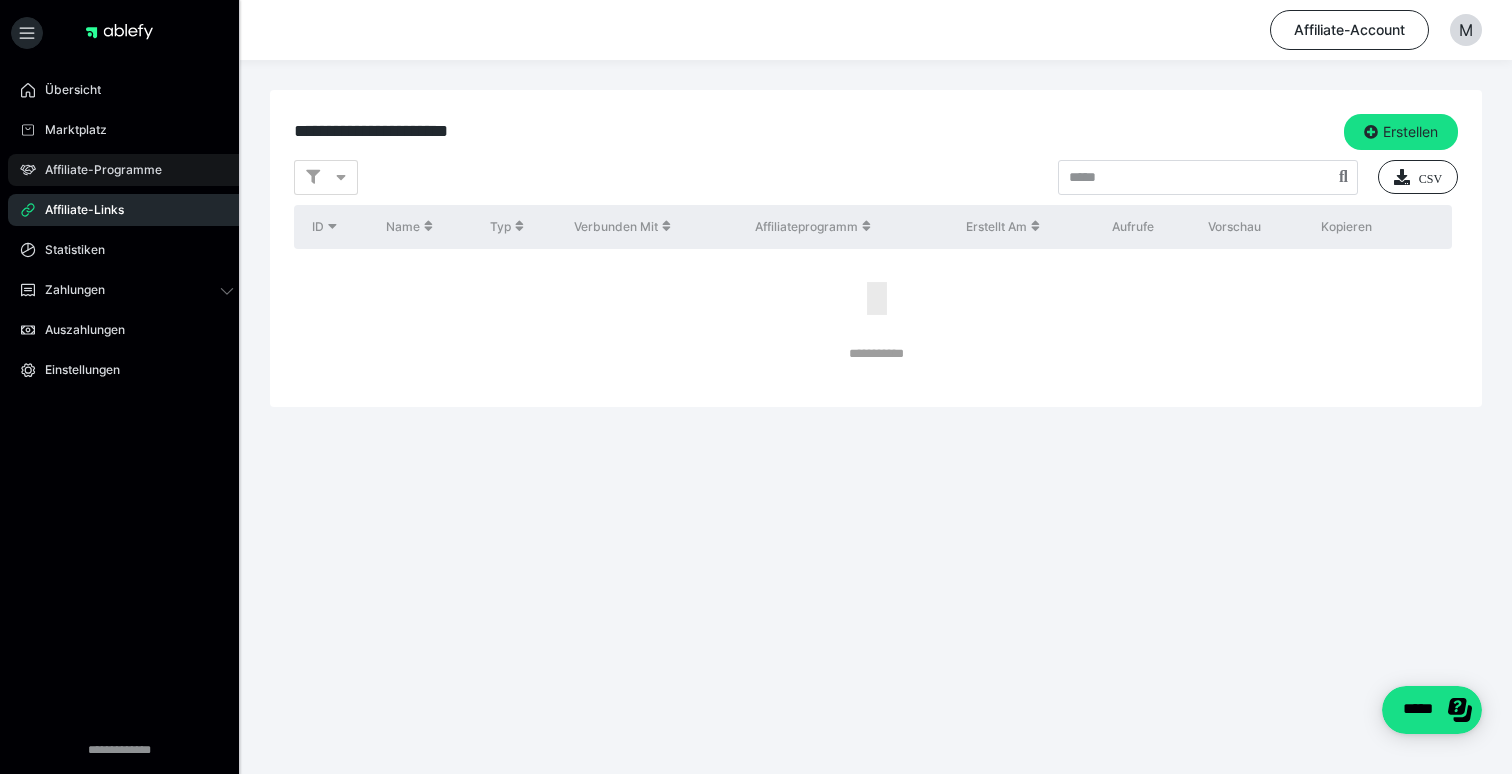 click on "Affiliate-Programme" at bounding box center (96, 170) 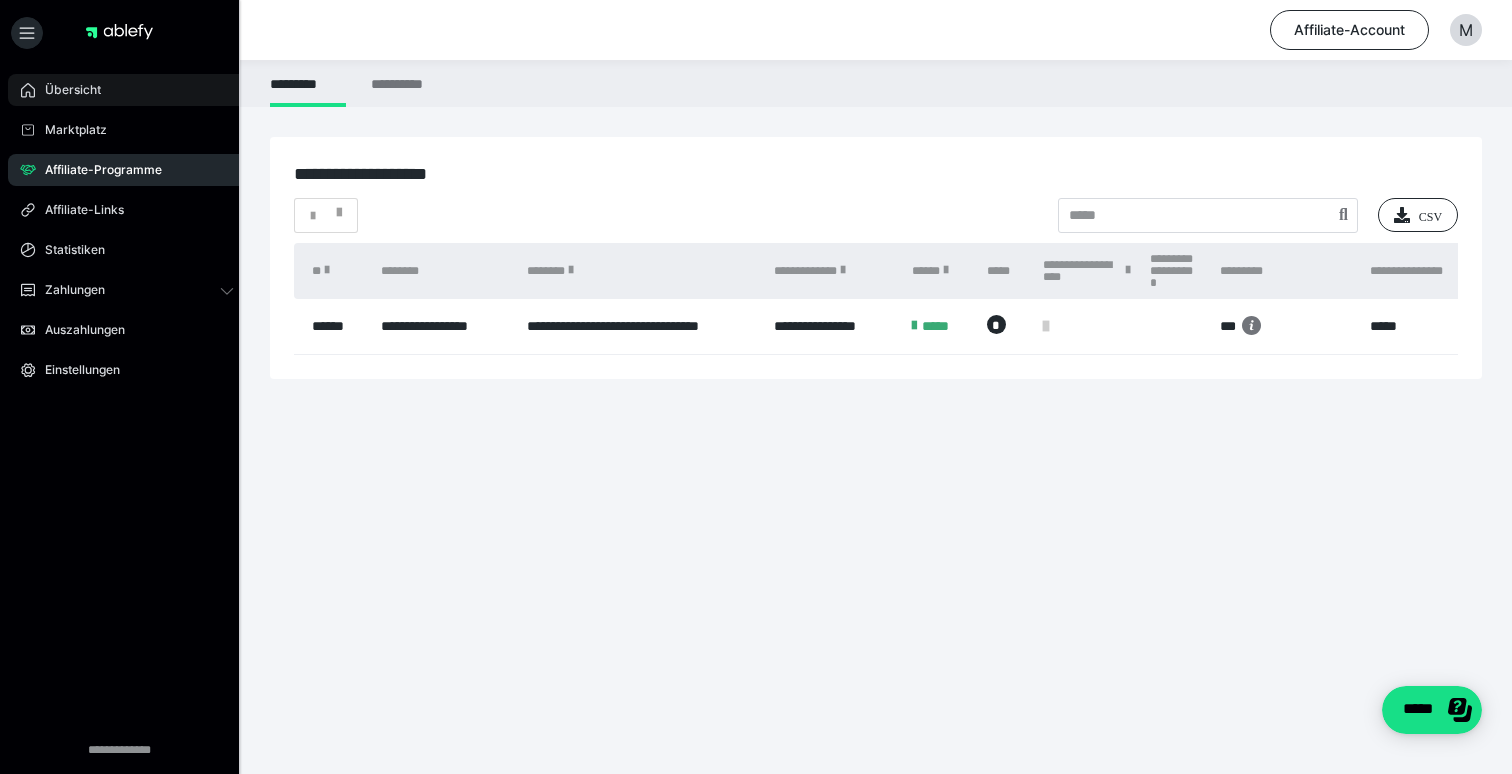 click on "Übersicht" at bounding box center (66, 90) 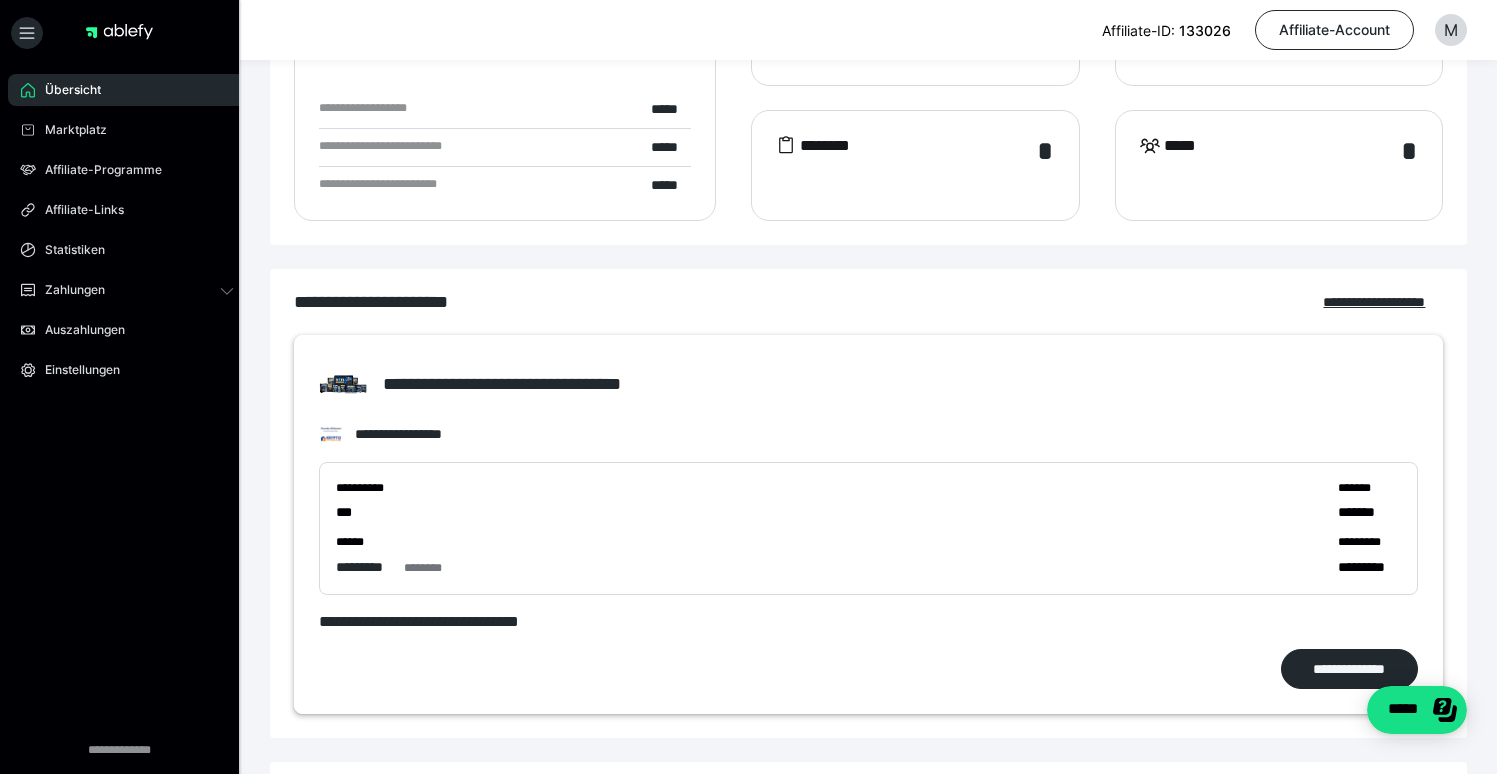 scroll, scrollTop: 206, scrollLeft: 0, axis: vertical 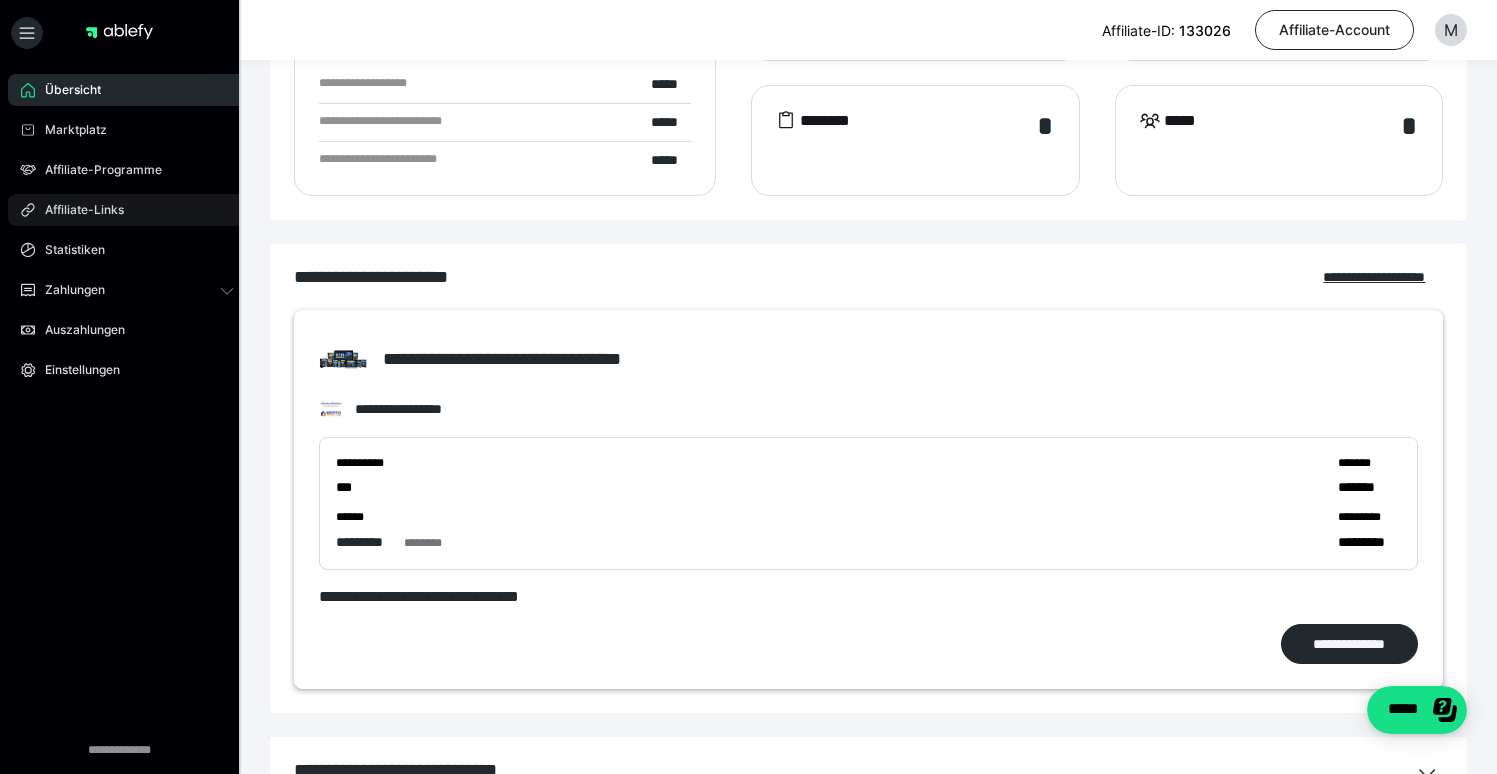 click on "Affiliate-Links" at bounding box center (127, 210) 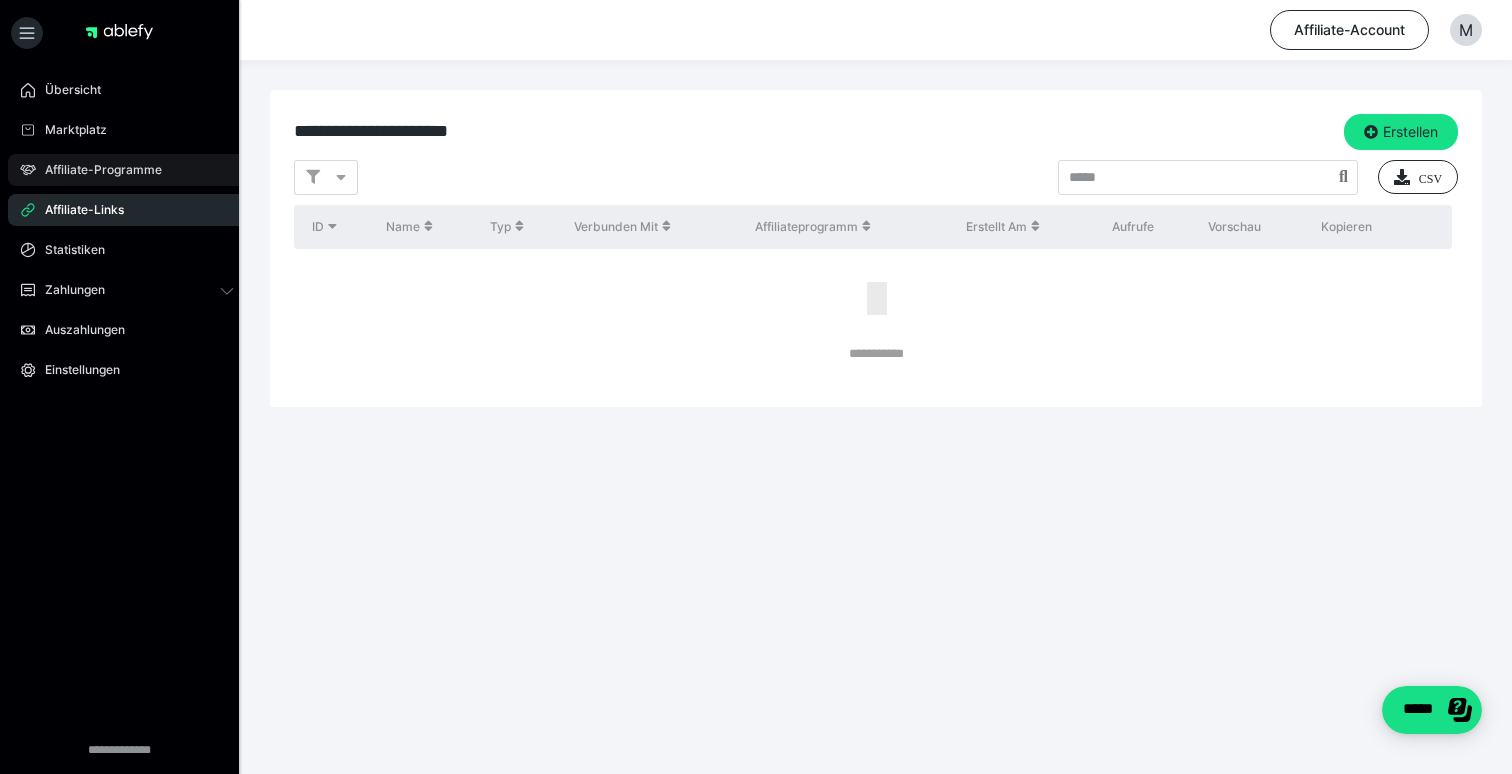 click on "Affiliate-Programme" at bounding box center (96, 170) 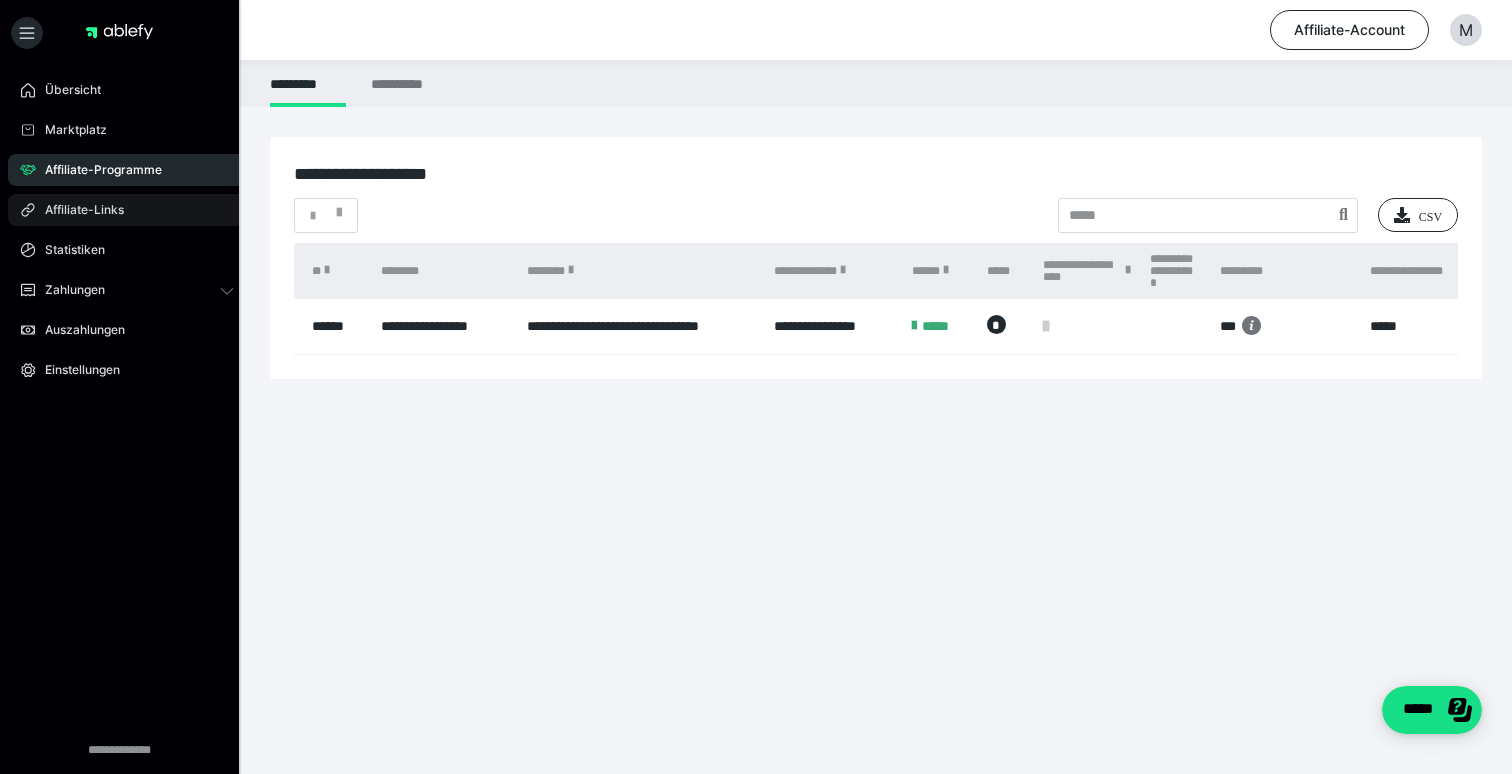 click on "Affiliate-Links" at bounding box center [77, 210] 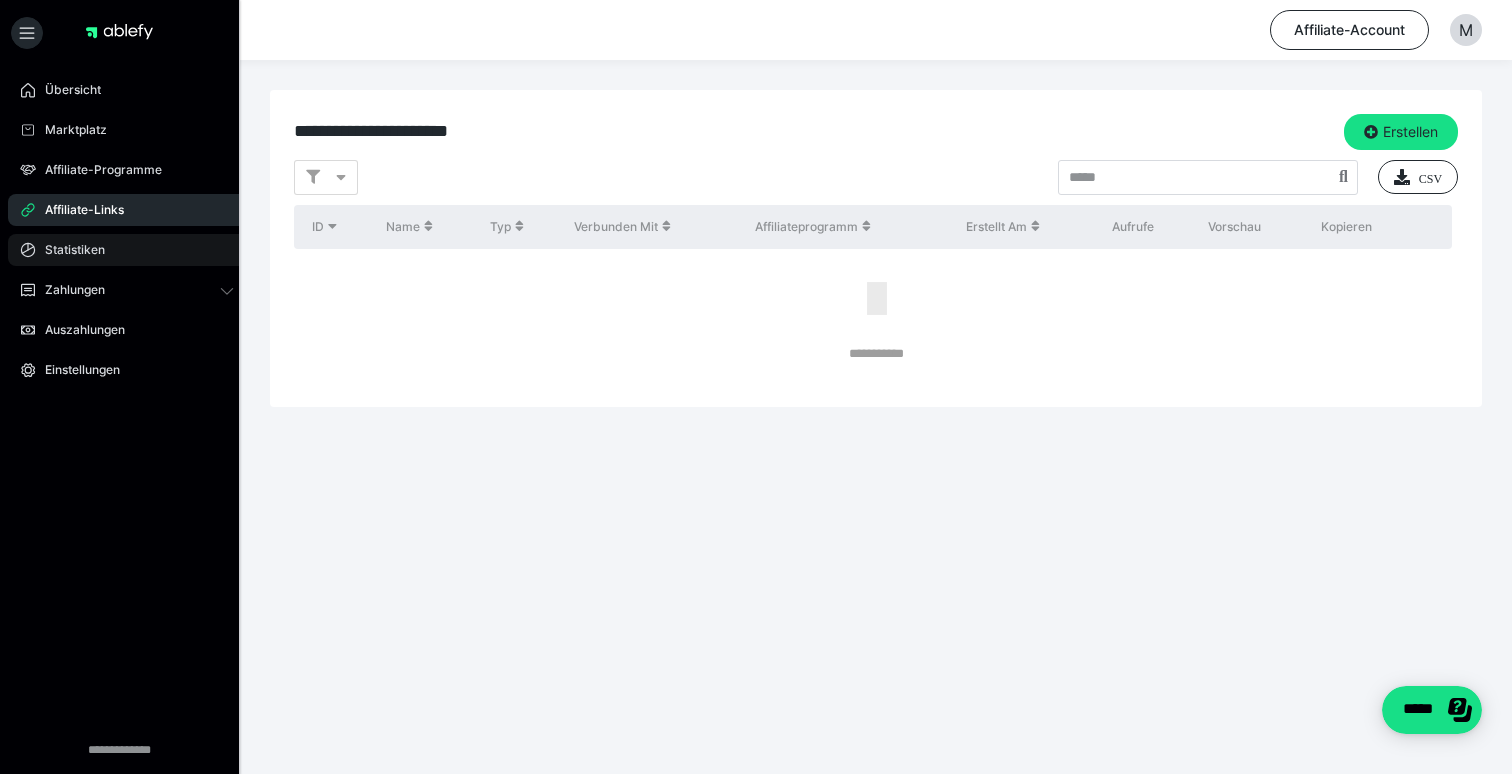 click on "Statistiken" at bounding box center [127, 250] 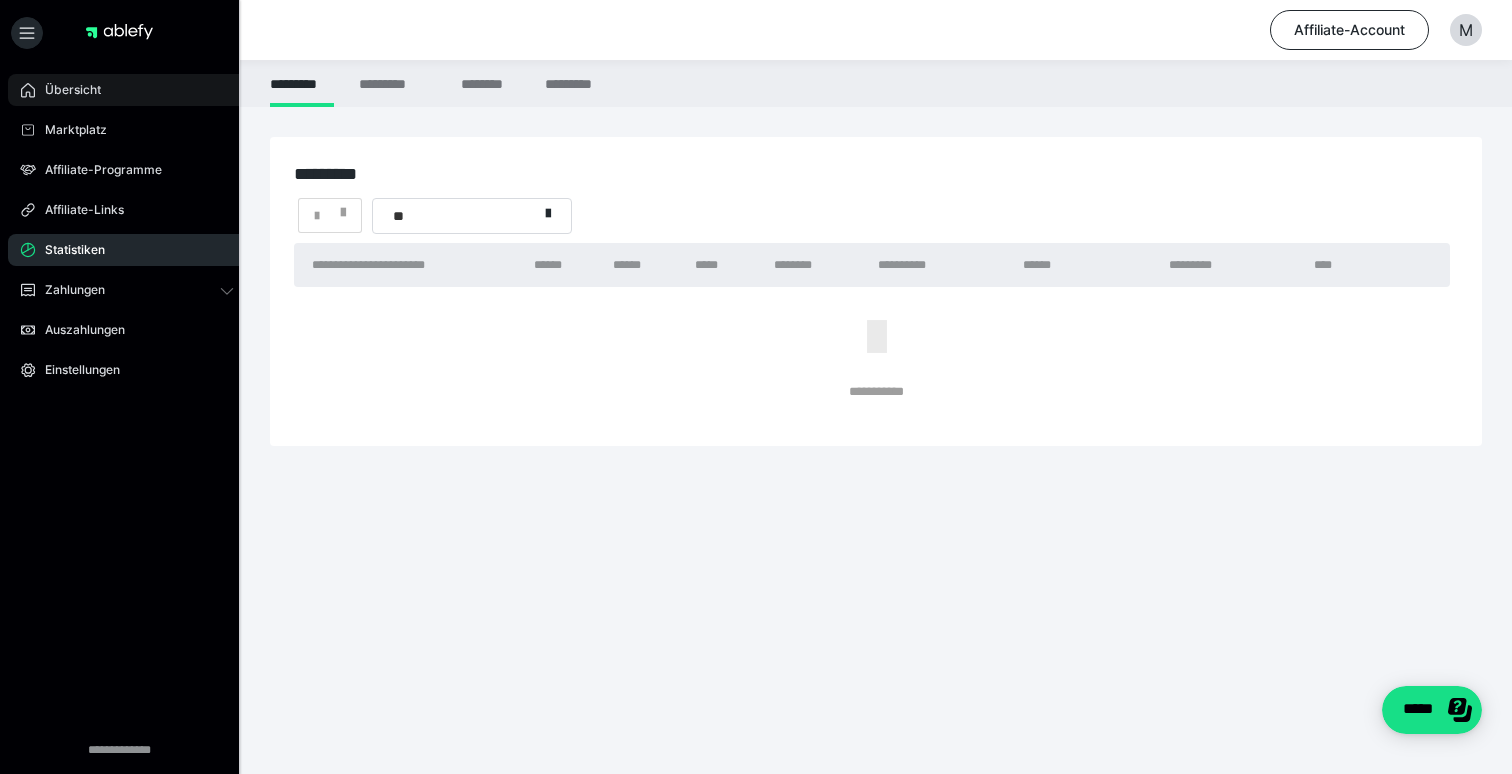 click on "Übersicht" at bounding box center [66, 90] 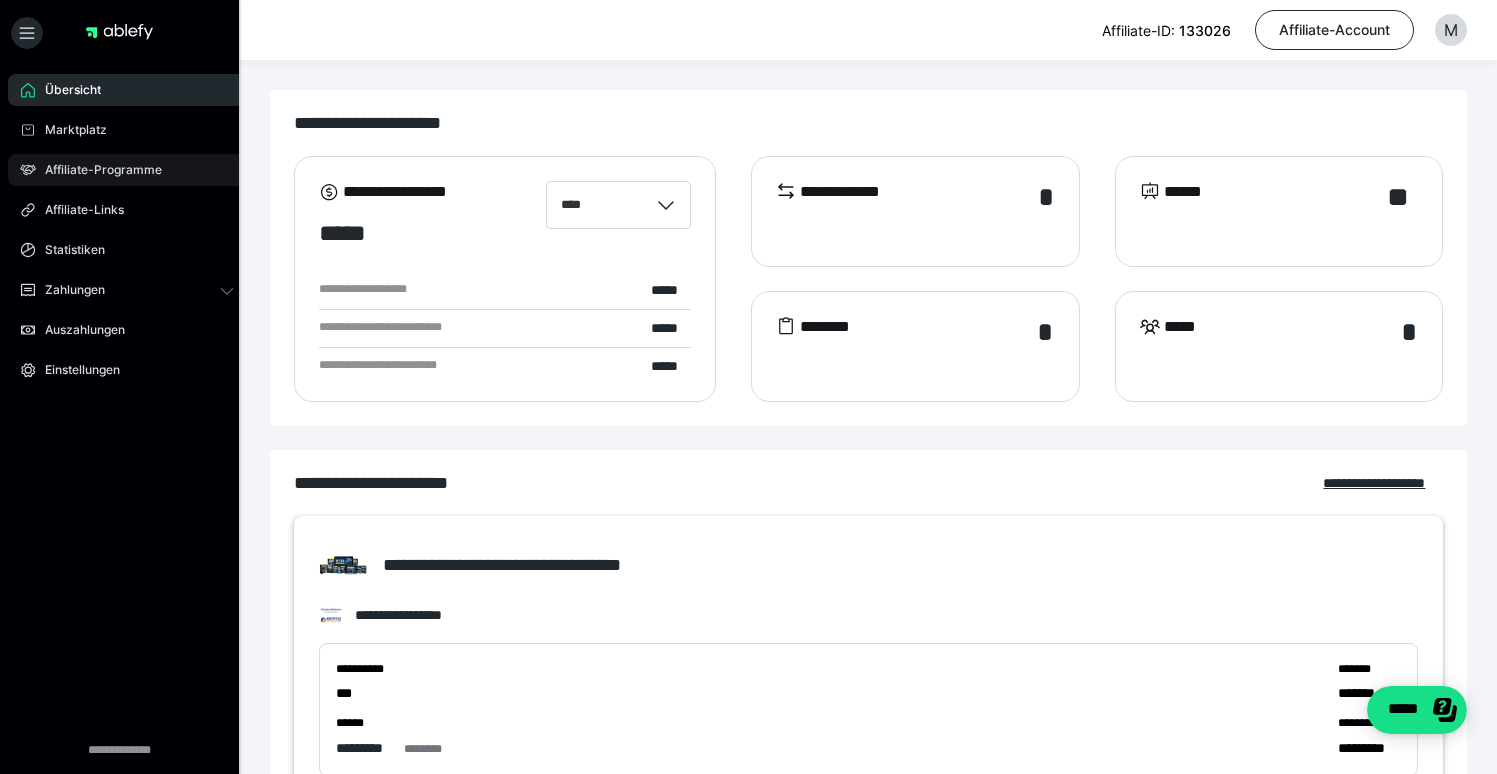 click on "Affiliate-Programme" at bounding box center (96, 170) 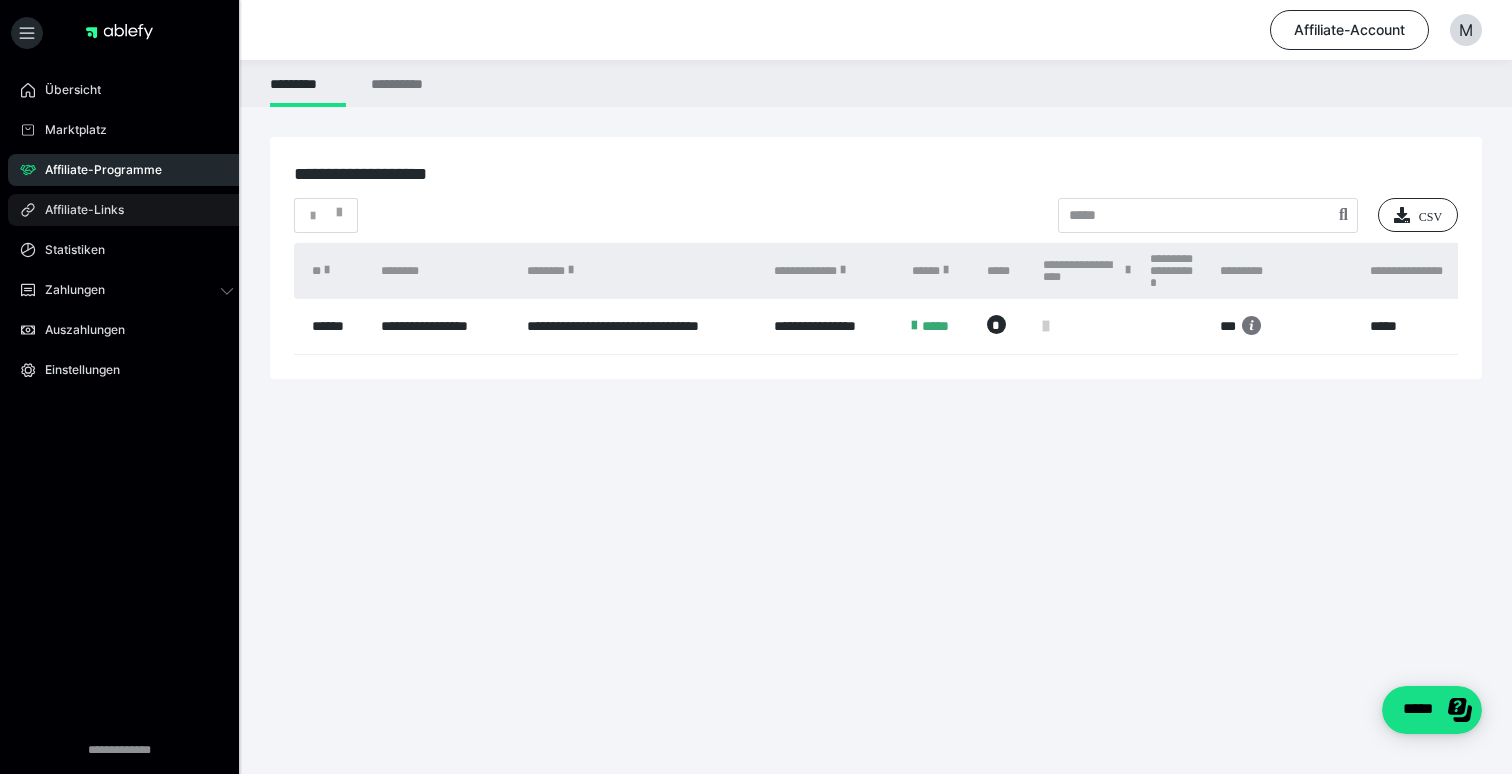 click on "Affiliate-Links" at bounding box center (77, 210) 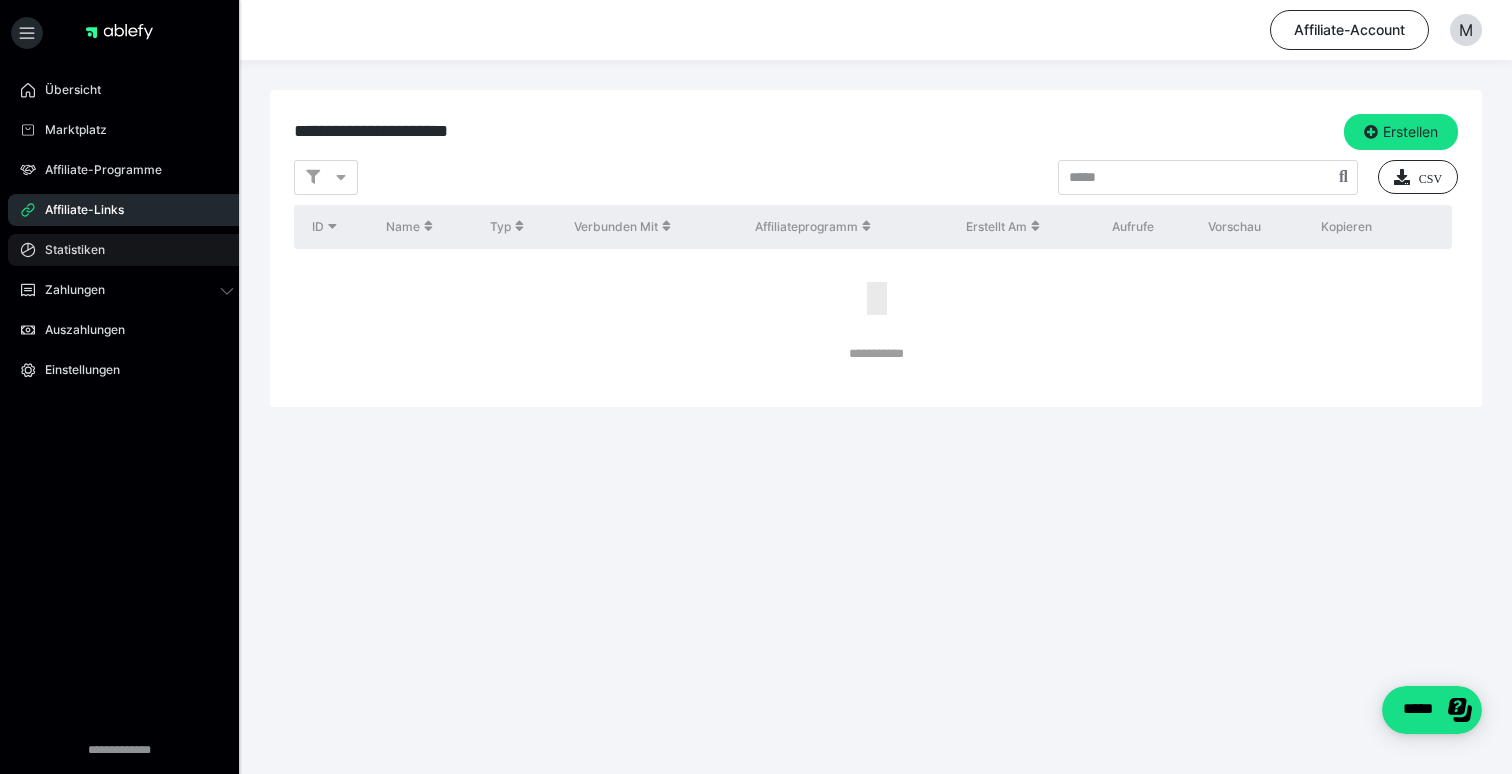 click on "Statistiken" at bounding box center [68, 250] 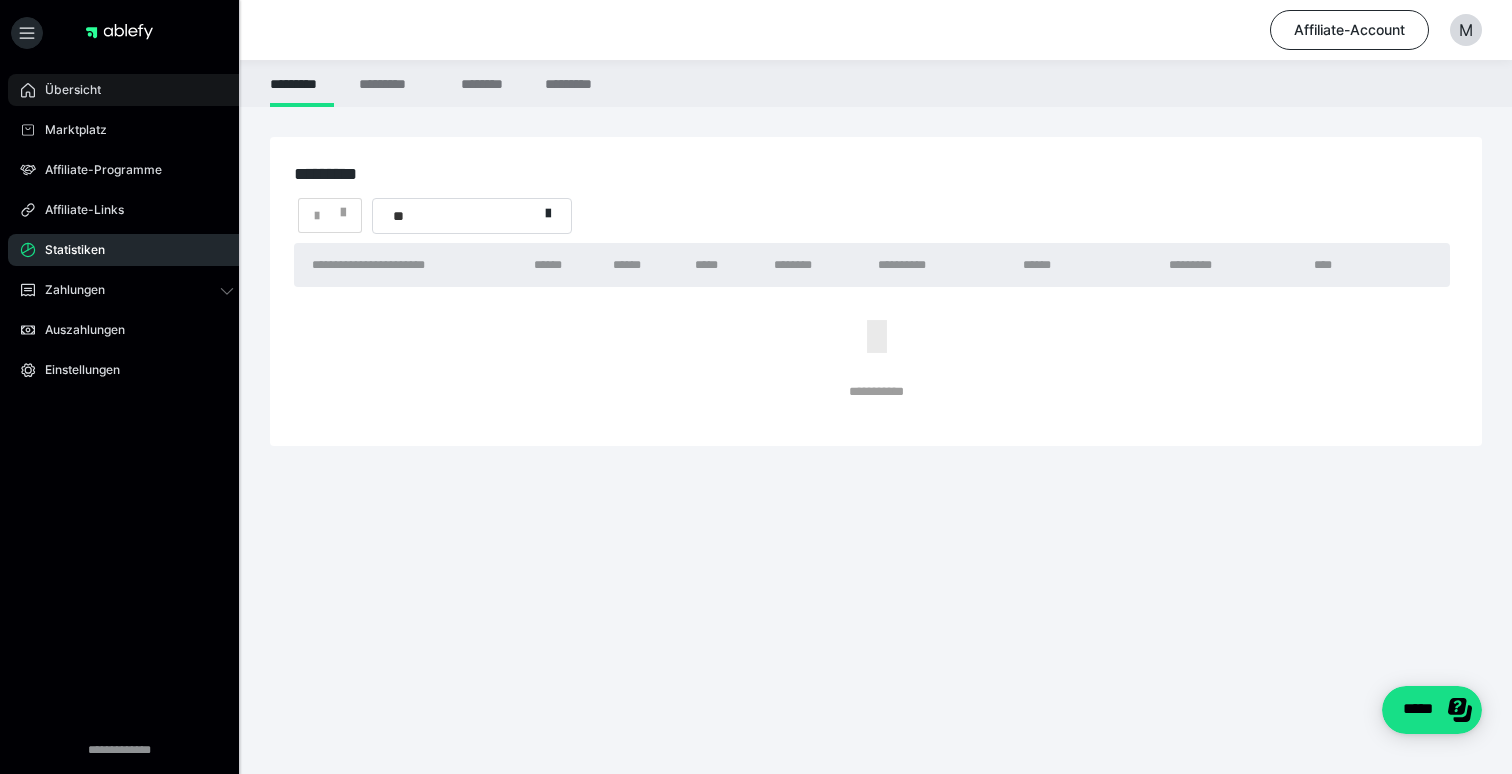 click on "Übersicht" at bounding box center (66, 90) 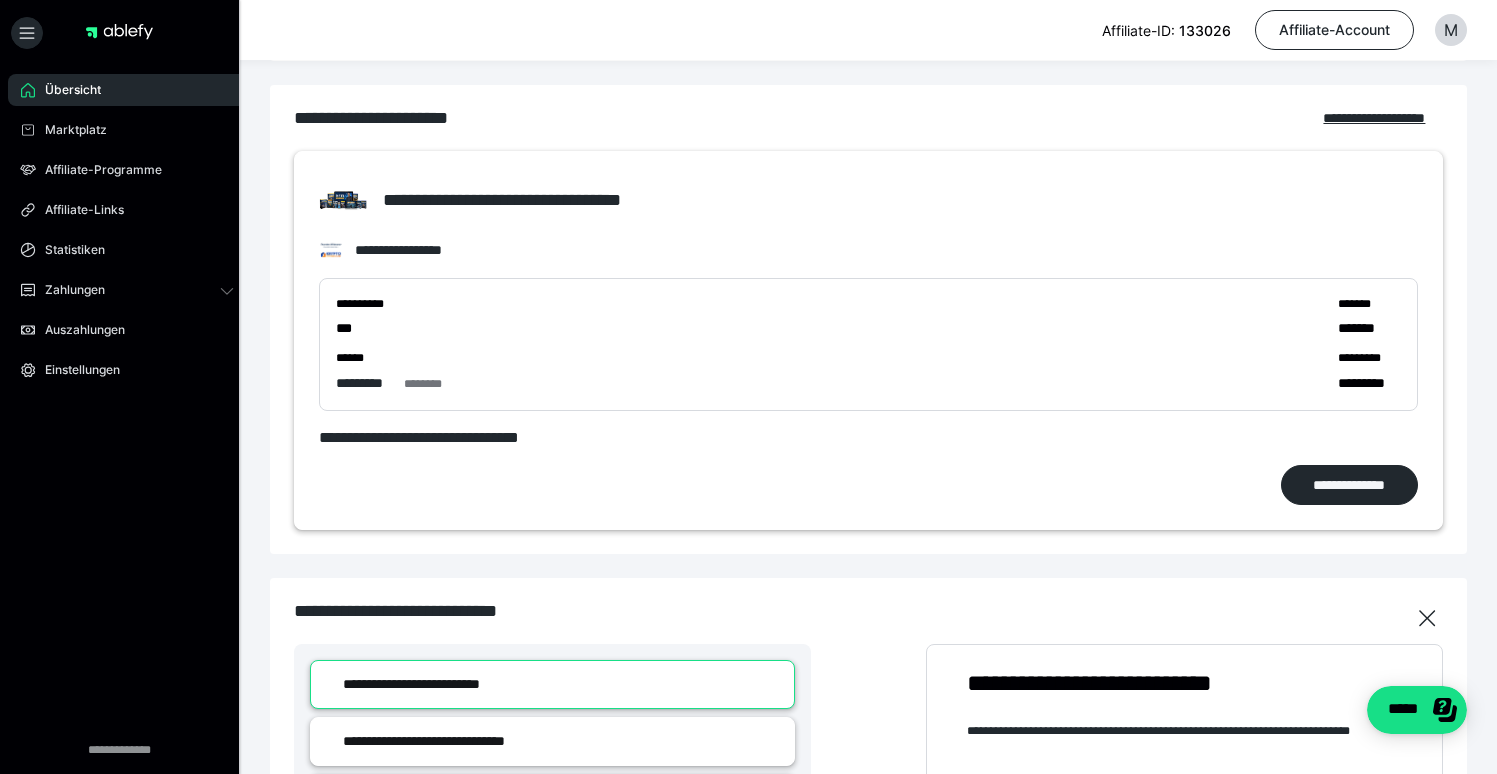 scroll, scrollTop: 0, scrollLeft: 0, axis: both 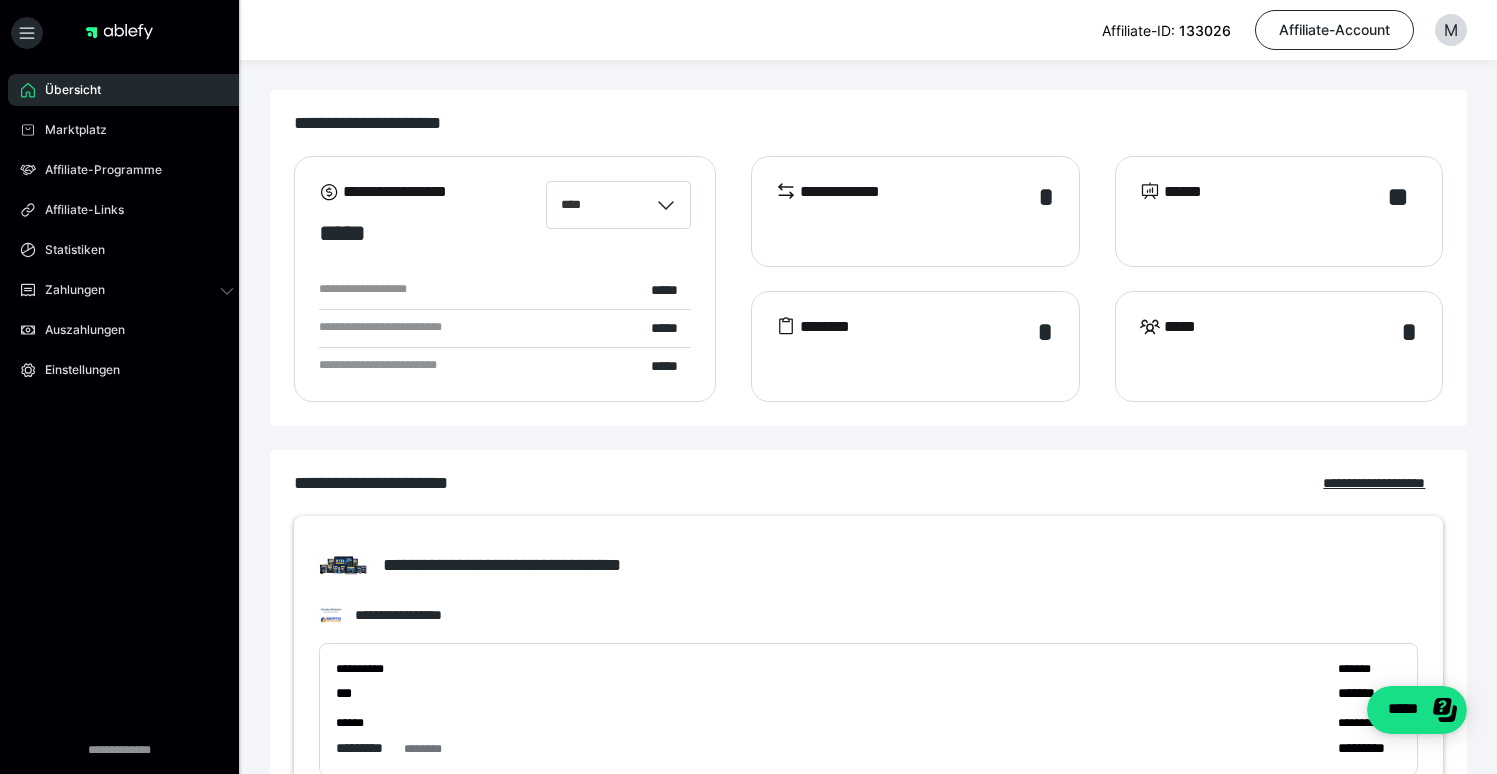 click on "Übersicht Marktplatz Affiliate-Programme Affiliate-Links Statistiken Zahlungen Transaktionen Bestellungen Auszahlungen Einstellungen" at bounding box center (127, 290) 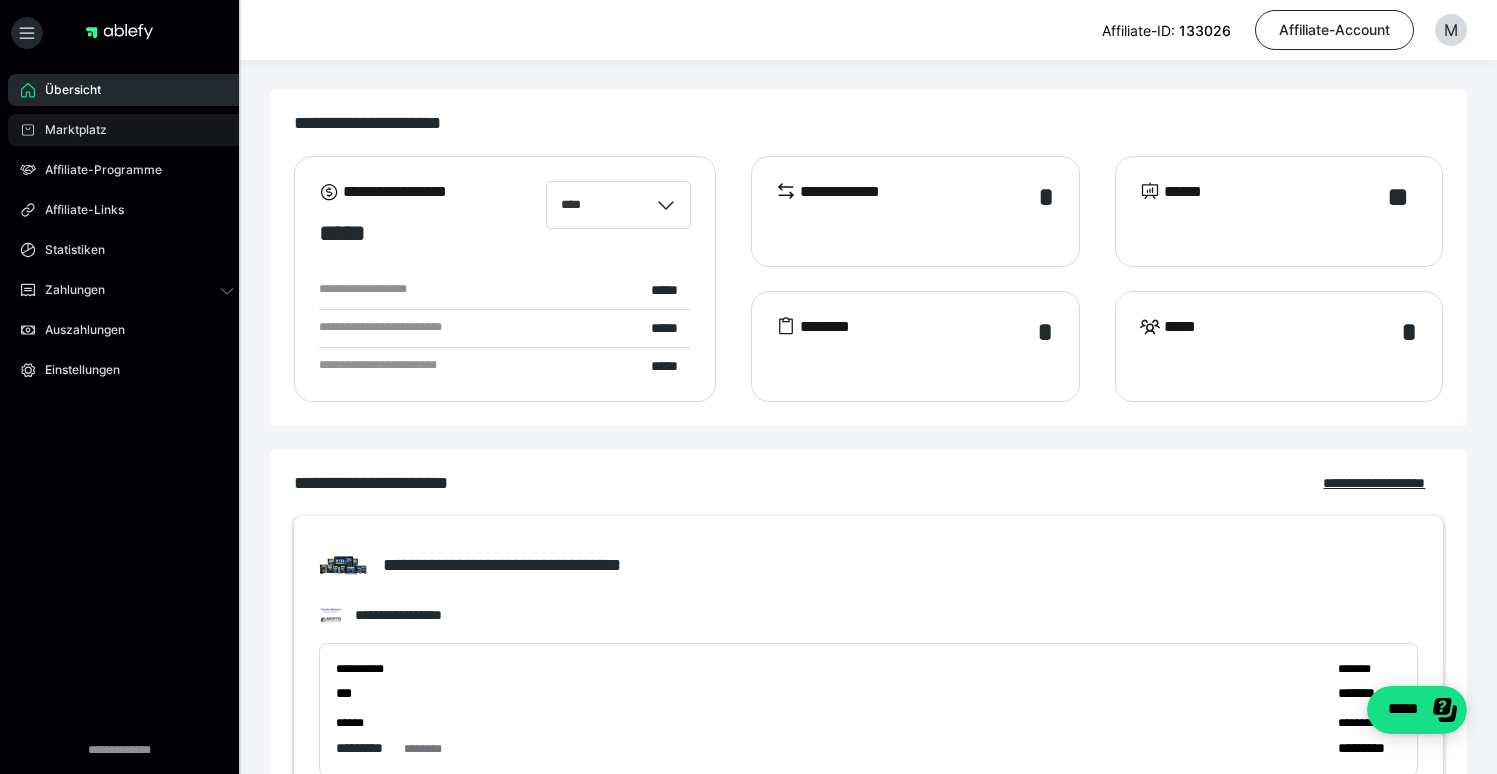 click on "Marktplatz" at bounding box center [69, 130] 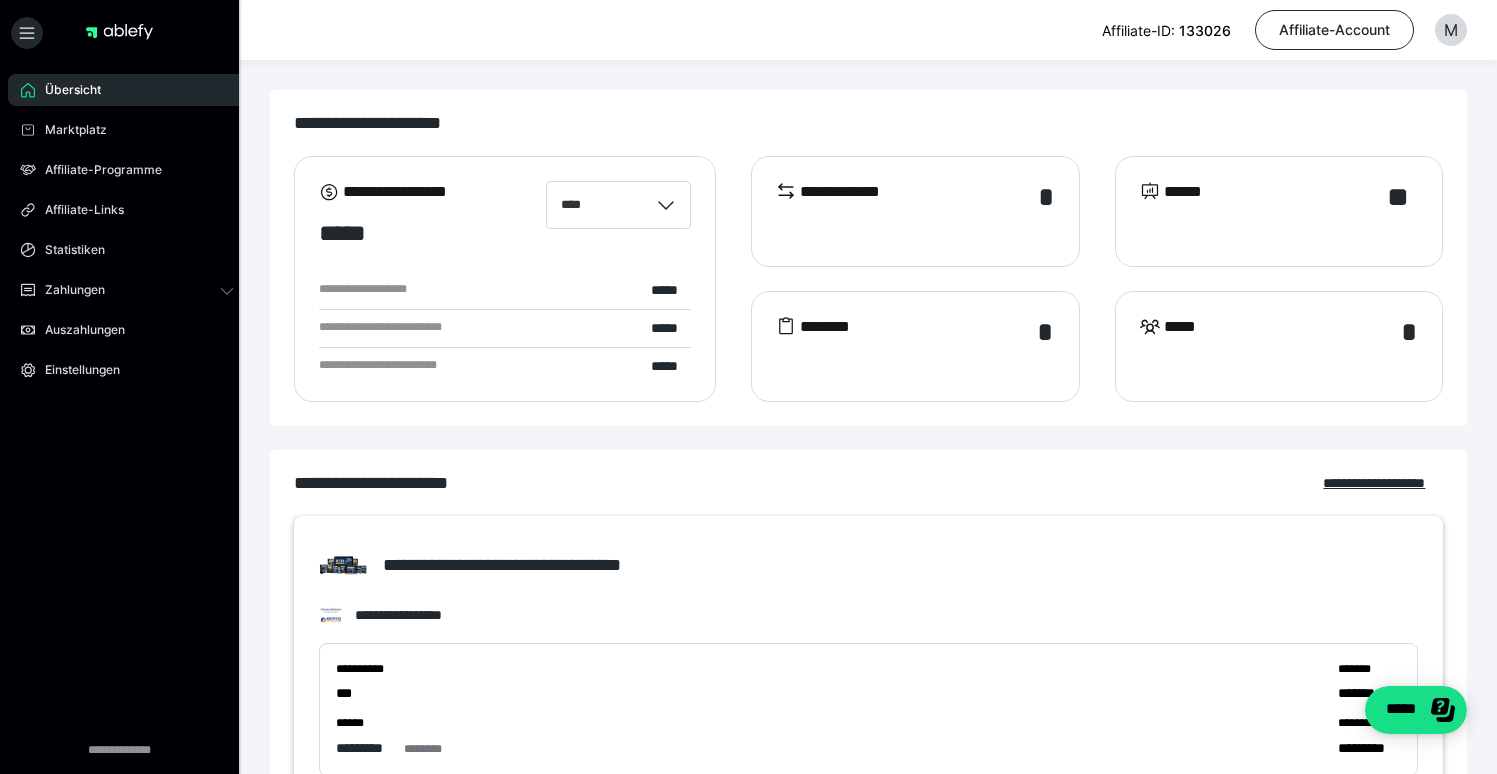 scroll, scrollTop: 34, scrollLeft: 0, axis: vertical 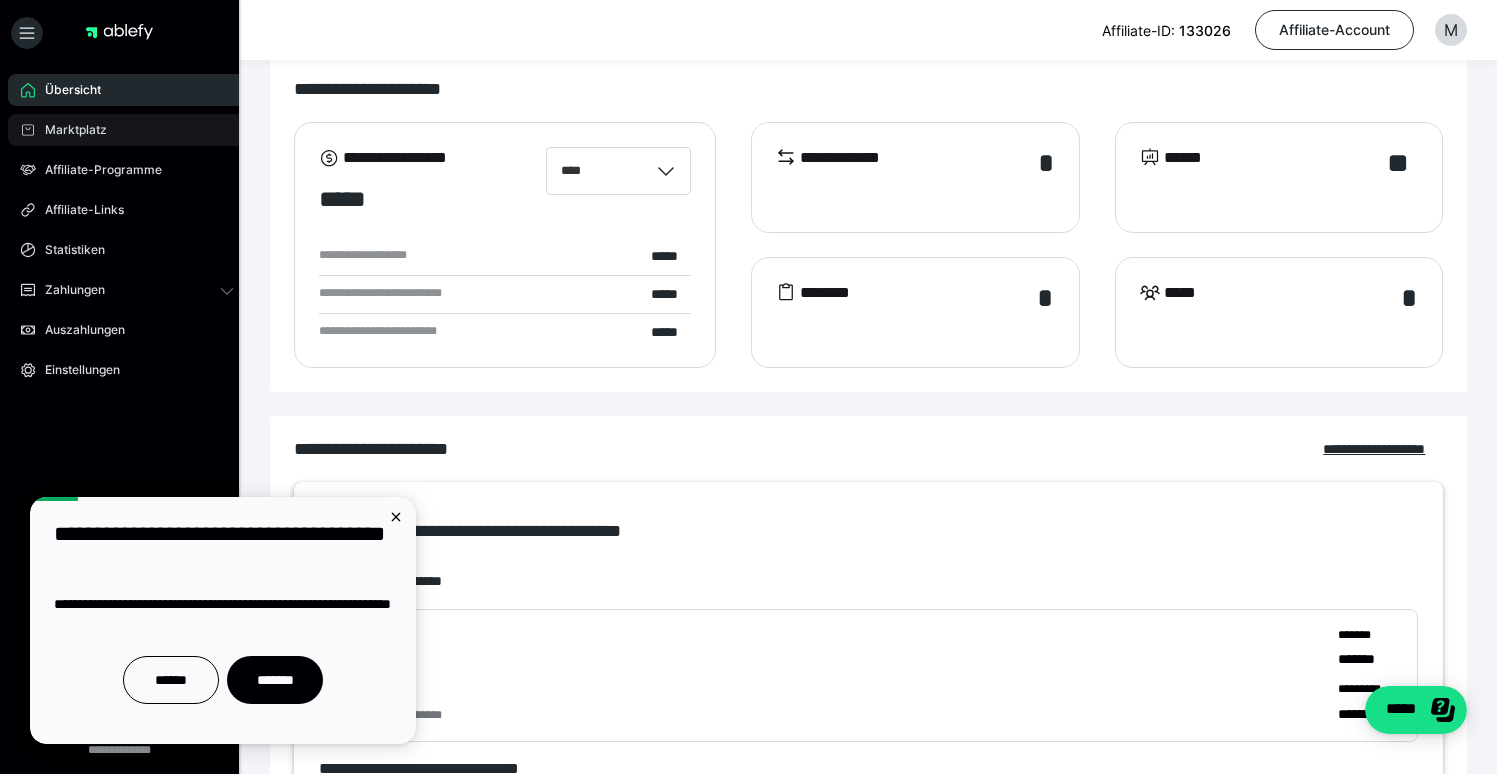 click on "Marktplatz" at bounding box center (69, 130) 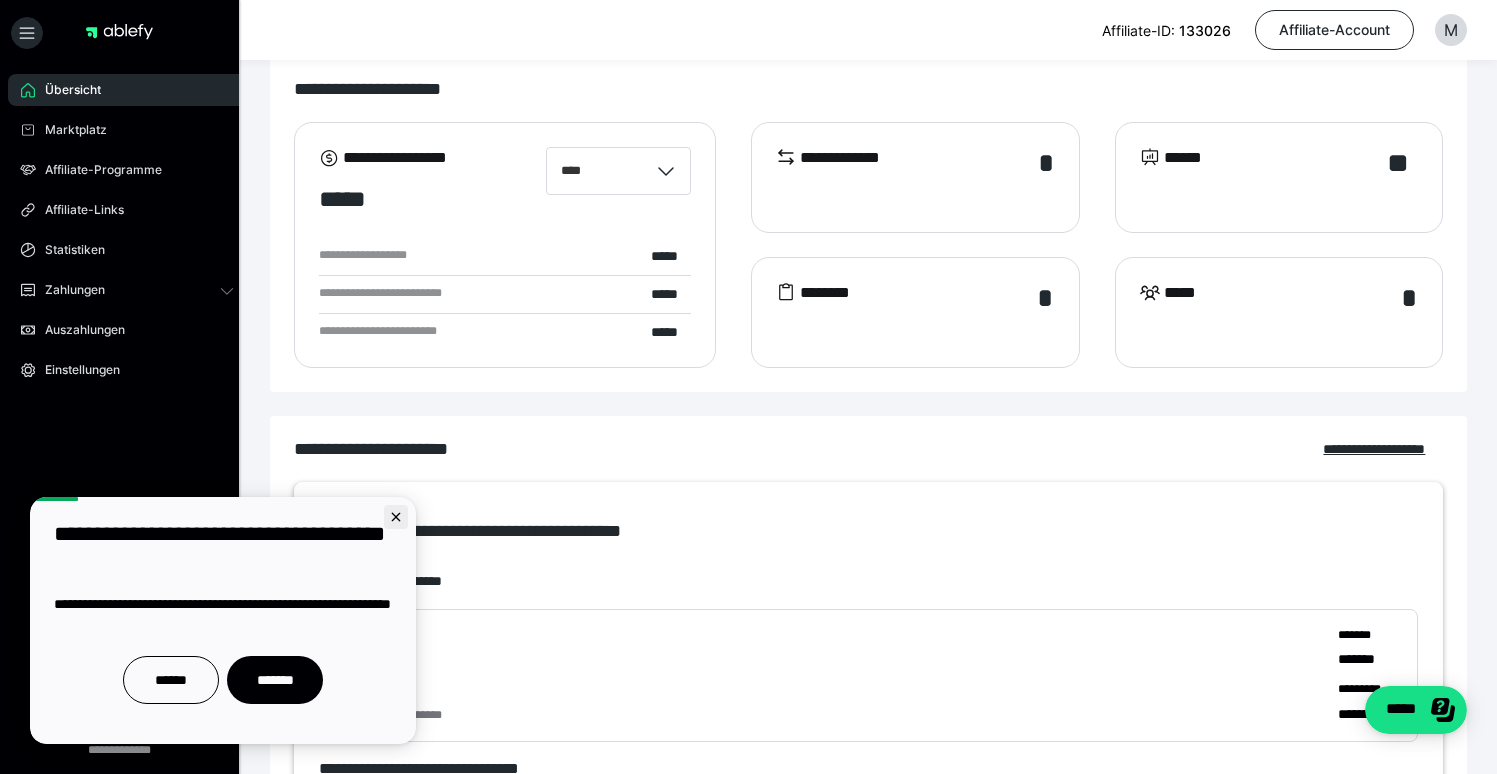 click at bounding box center [396, 517] 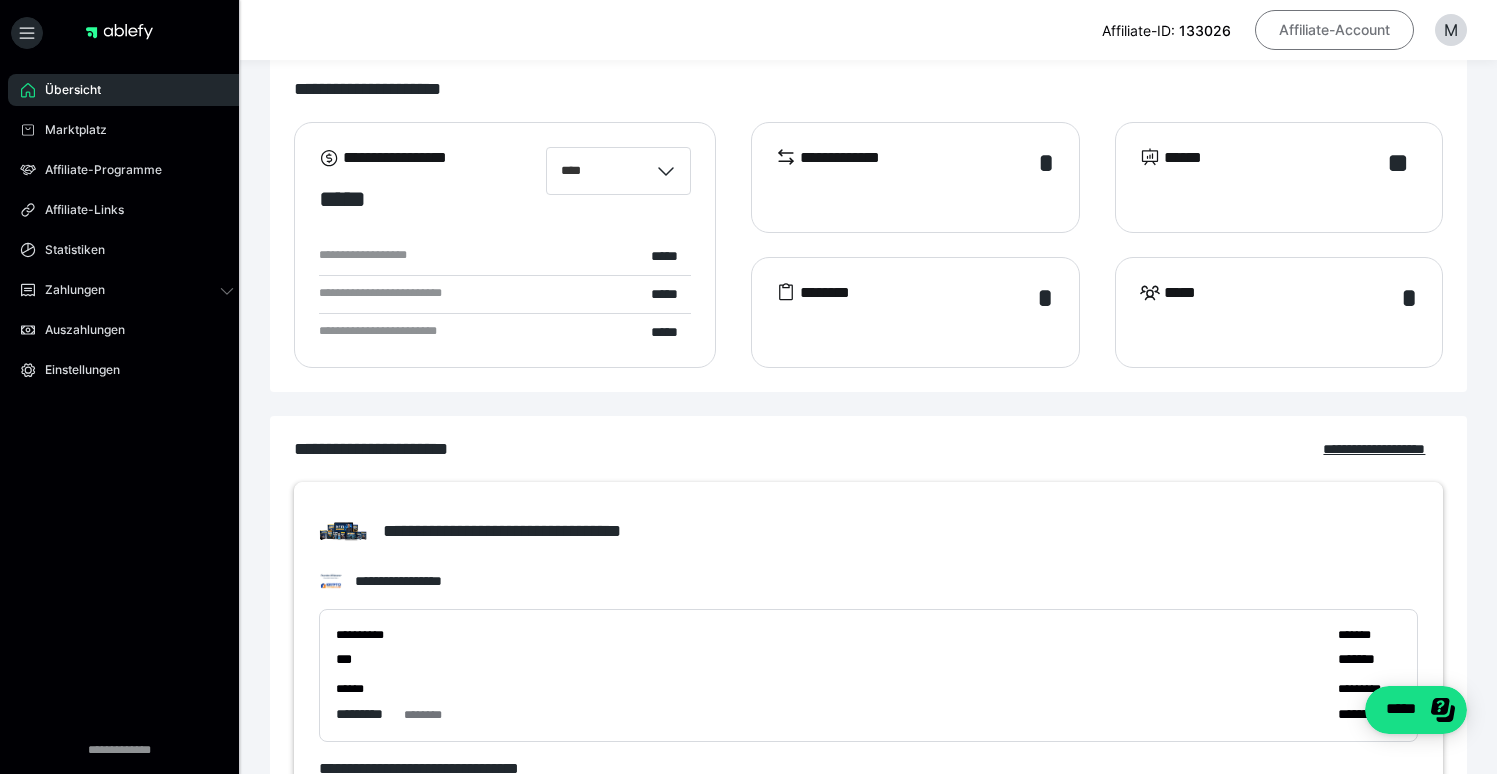 click on "Affiliate-Account" at bounding box center (1334, 30) 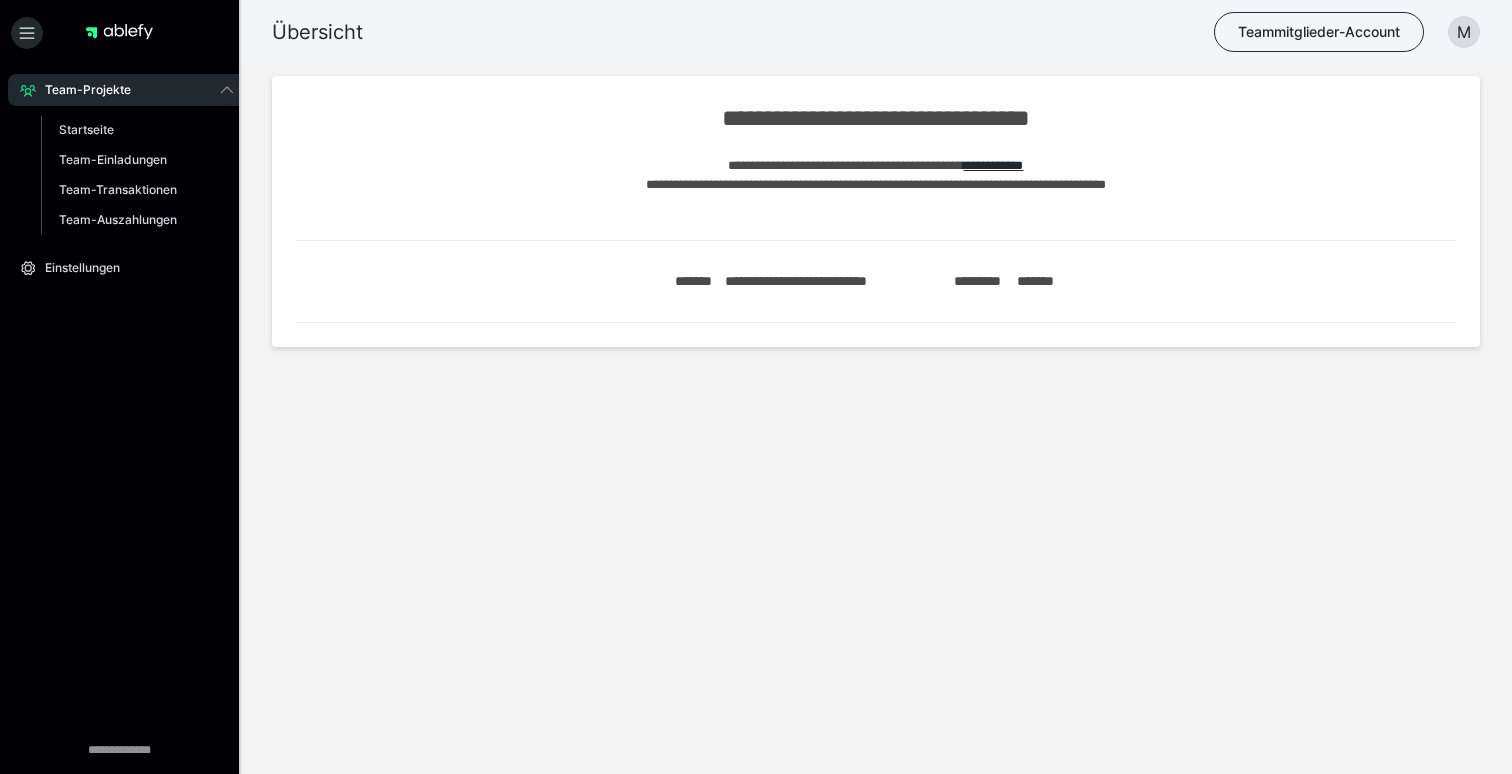 scroll, scrollTop: 0, scrollLeft: 0, axis: both 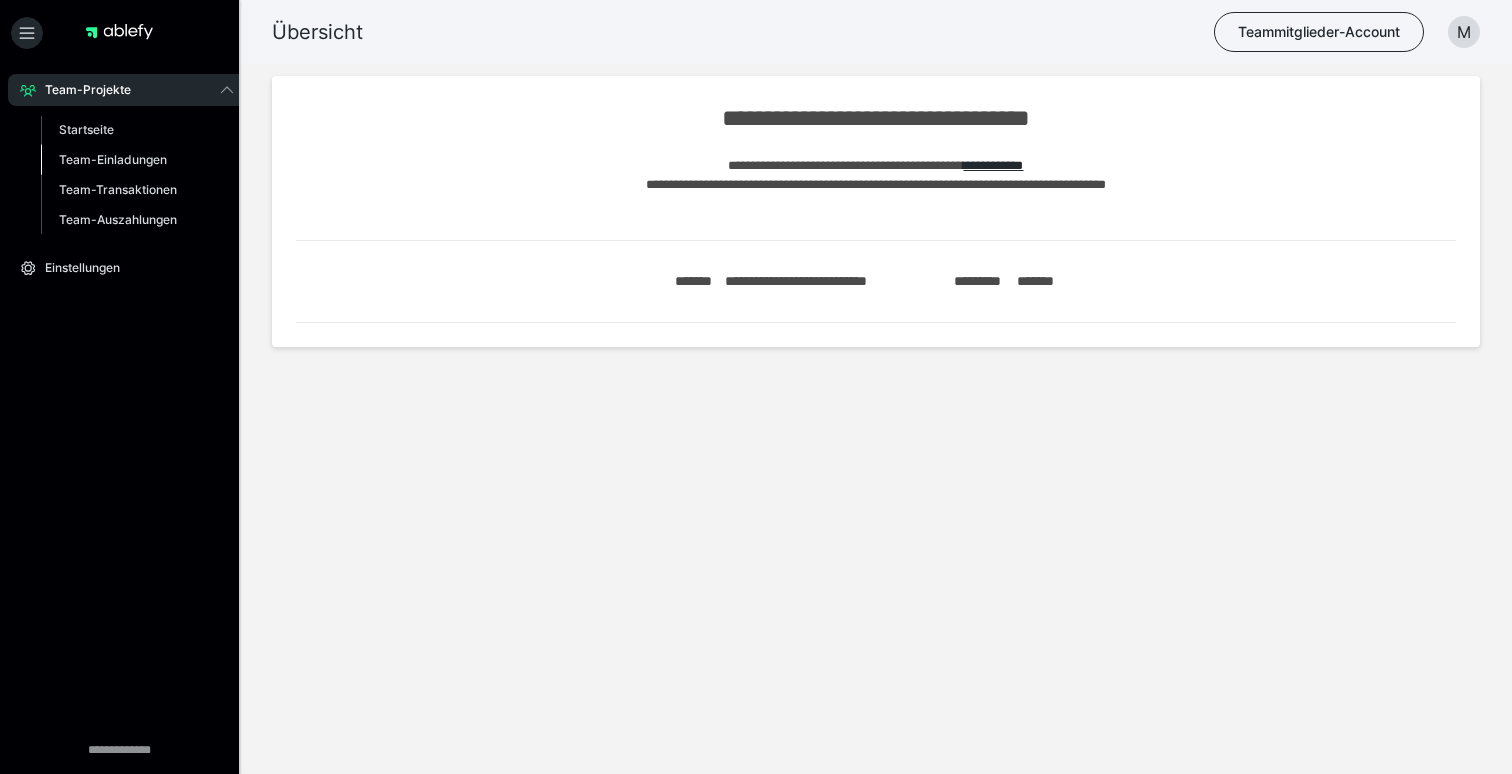 click on "Team-Einladungen" at bounding box center (113, 159) 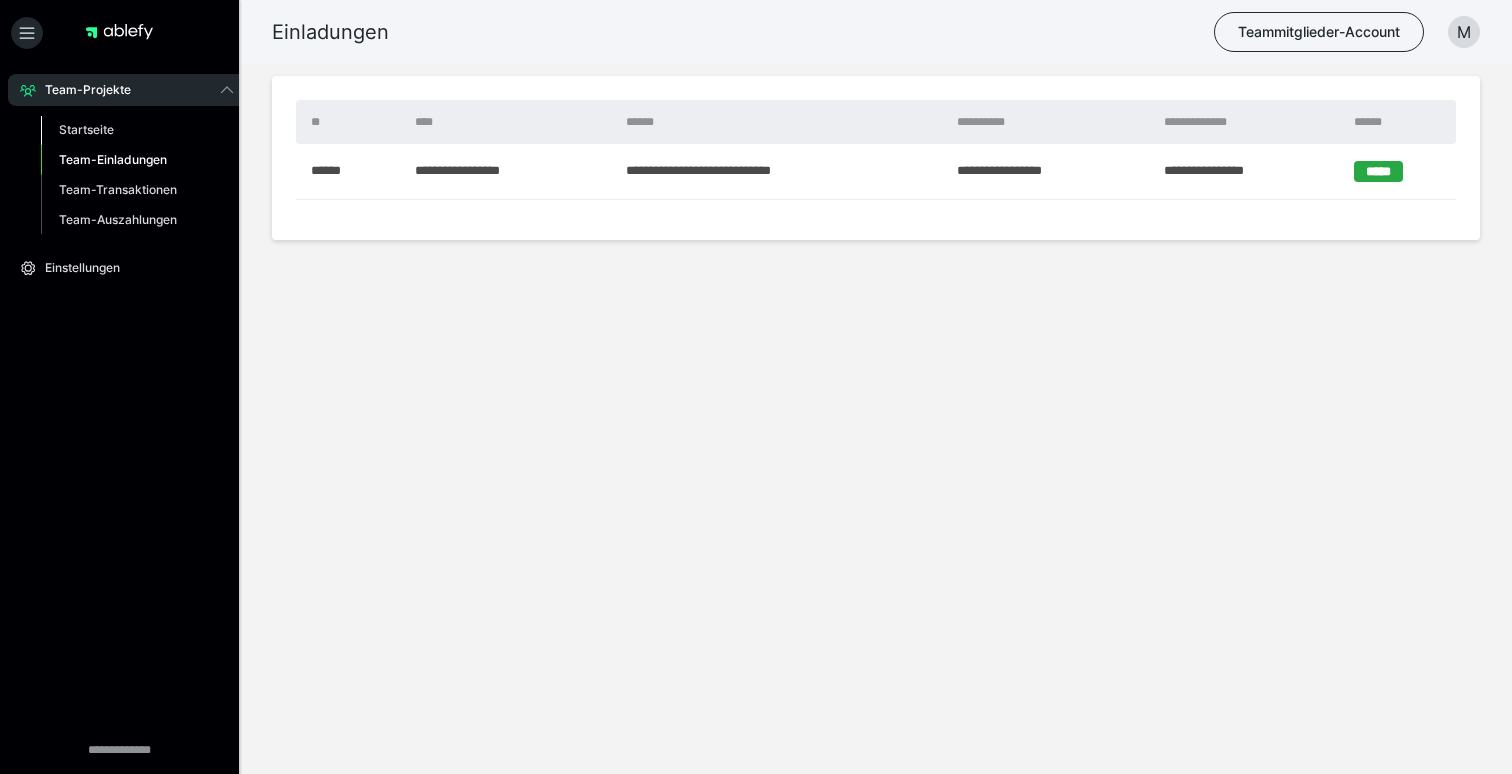 click on "Startseite" at bounding box center (86, 129) 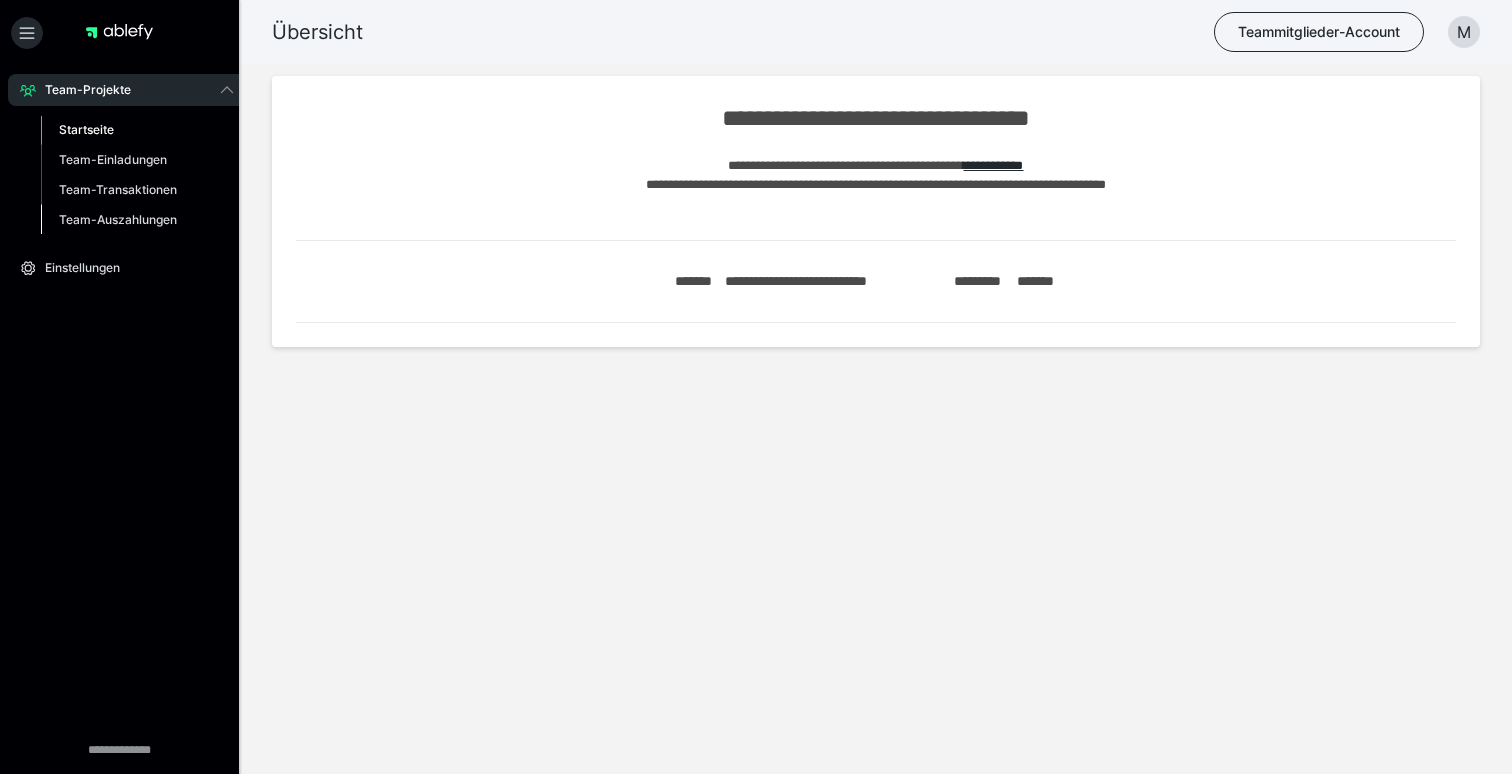 click on "Team-Auszahlungen" at bounding box center (137, 220) 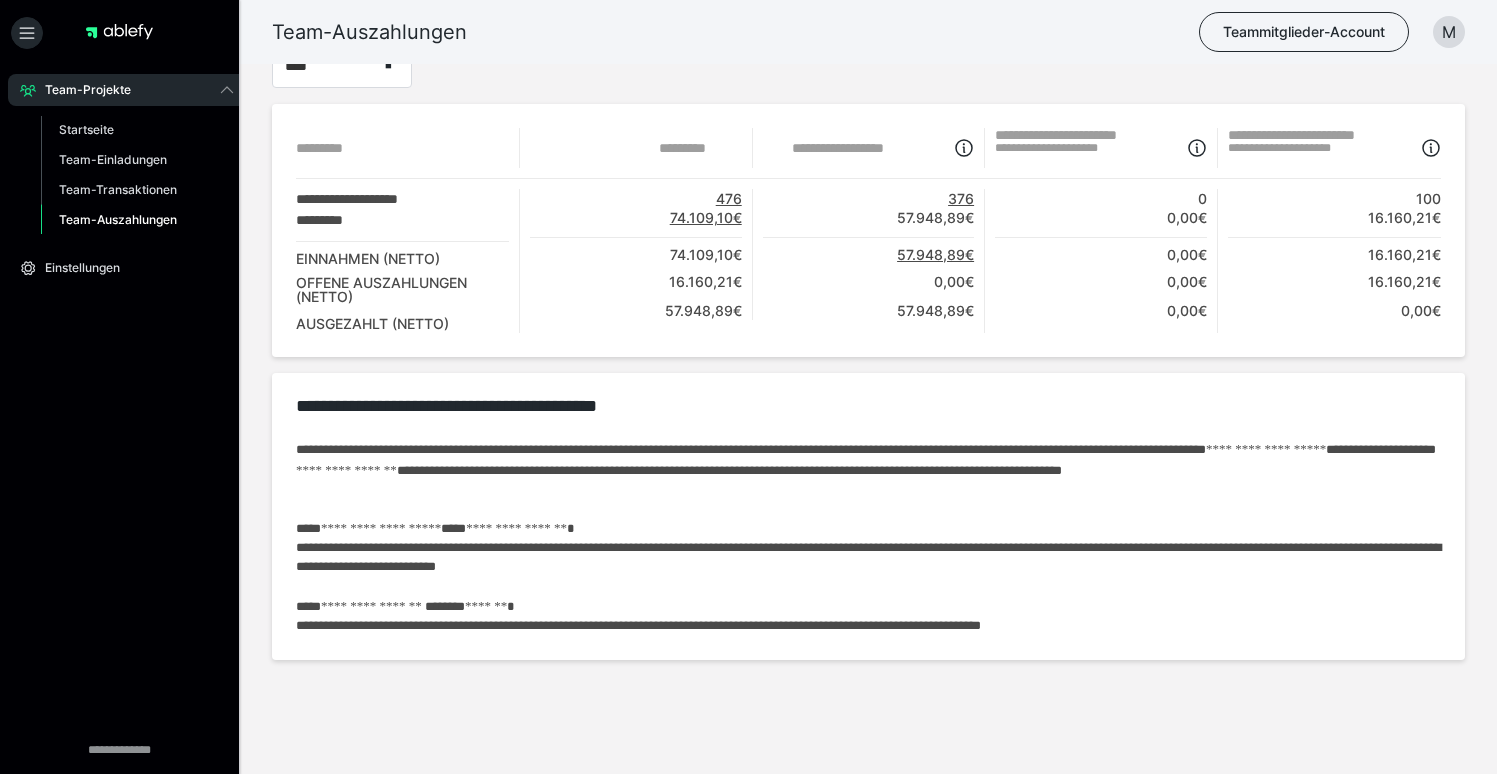 scroll, scrollTop: 0, scrollLeft: 0, axis: both 